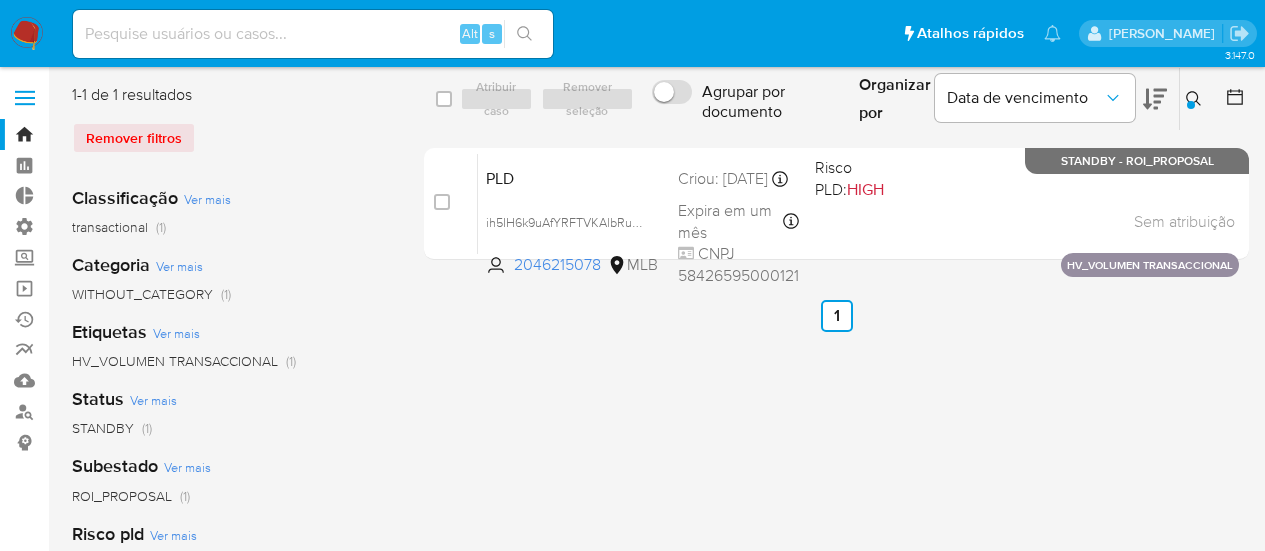 scroll, scrollTop: 0, scrollLeft: 0, axis: both 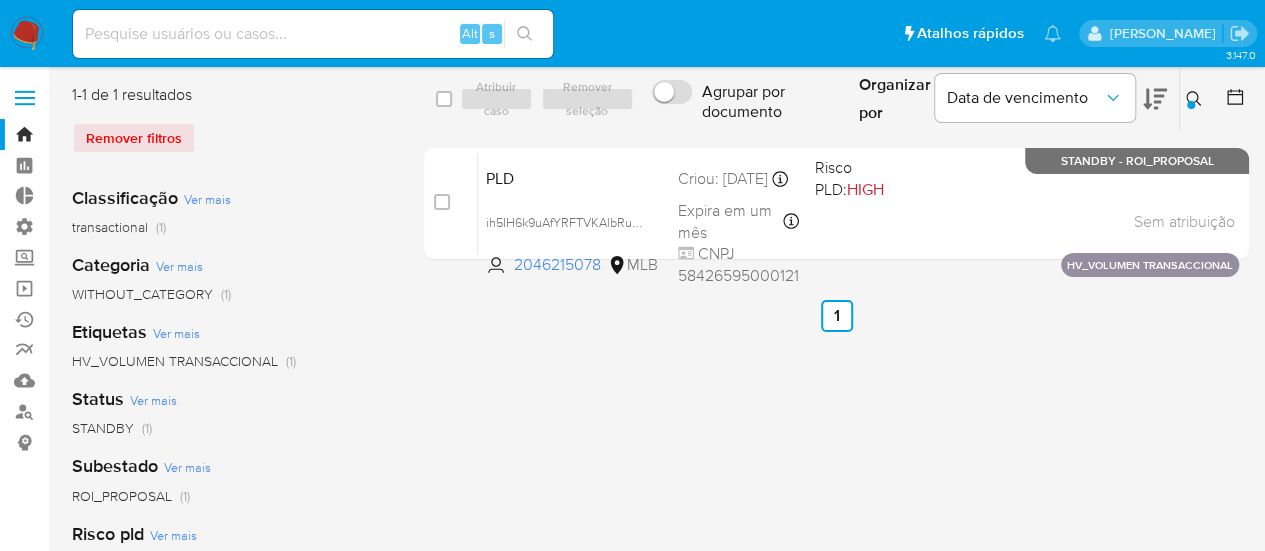 click at bounding box center (313, 34) 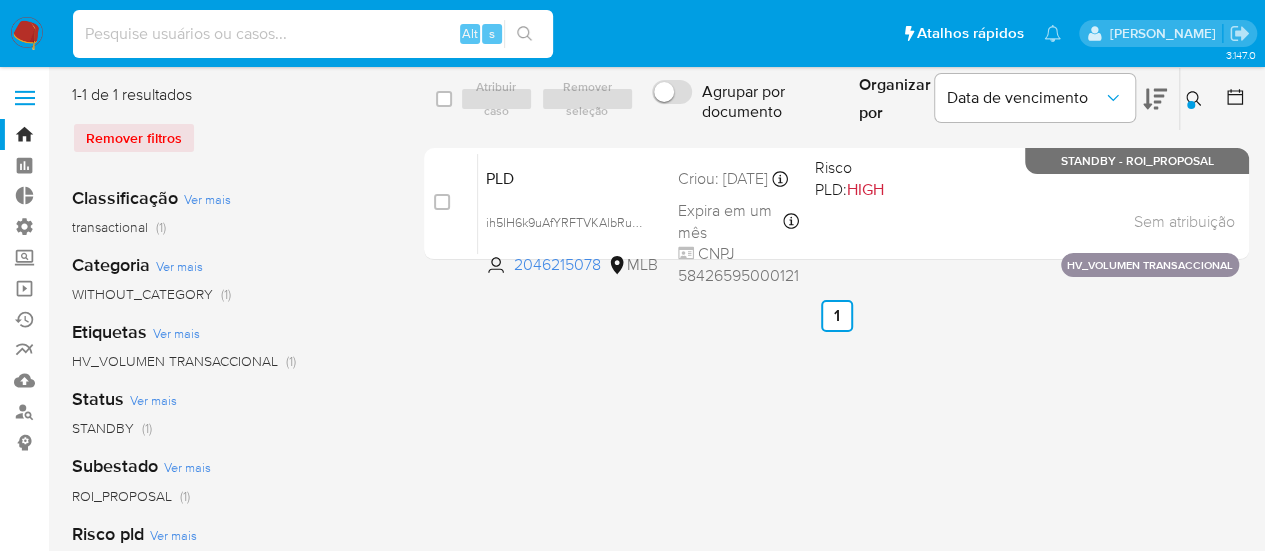 paste on "ih5IH6k9uAfYRFTVKAlbRuBX" 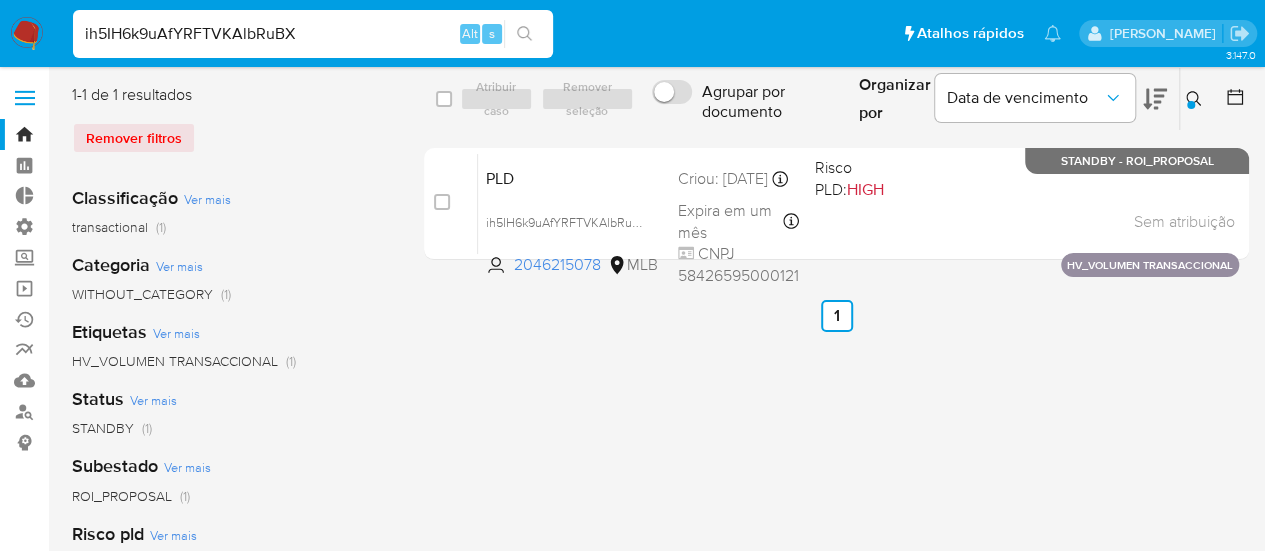 type on "ih5IH6k9uAfYRFTVKAlbRuBX" 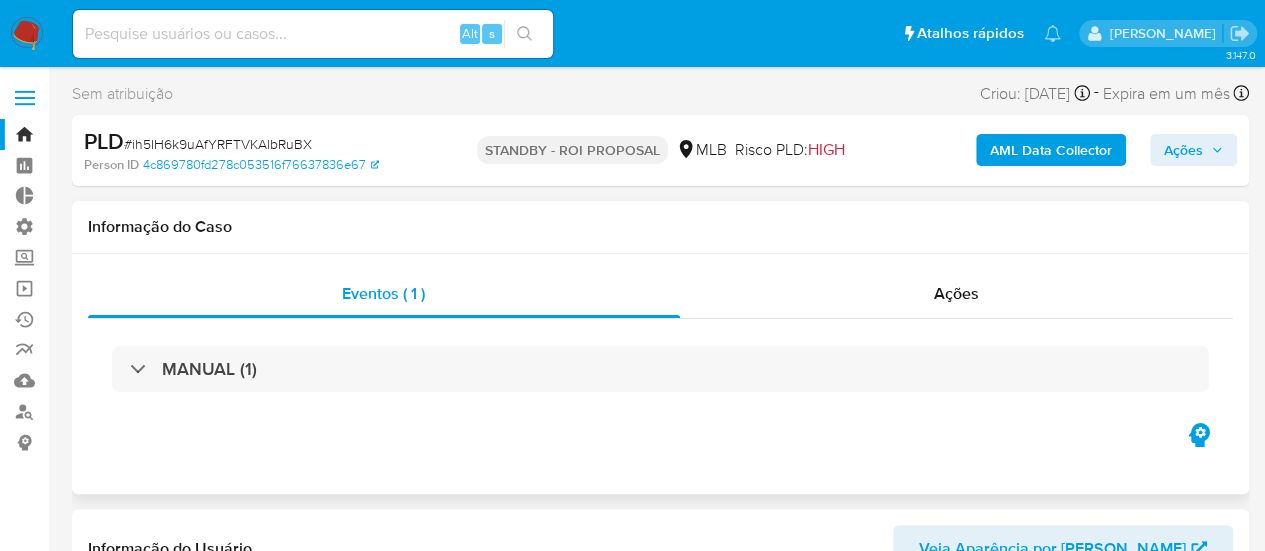 scroll, scrollTop: 845, scrollLeft: 0, axis: vertical 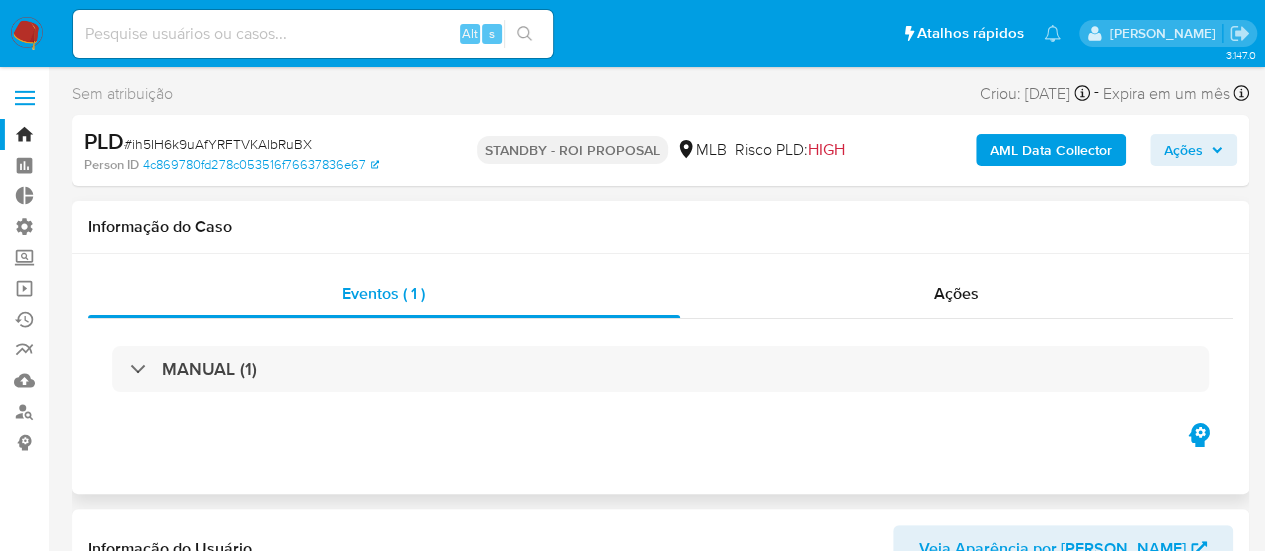 select on "10" 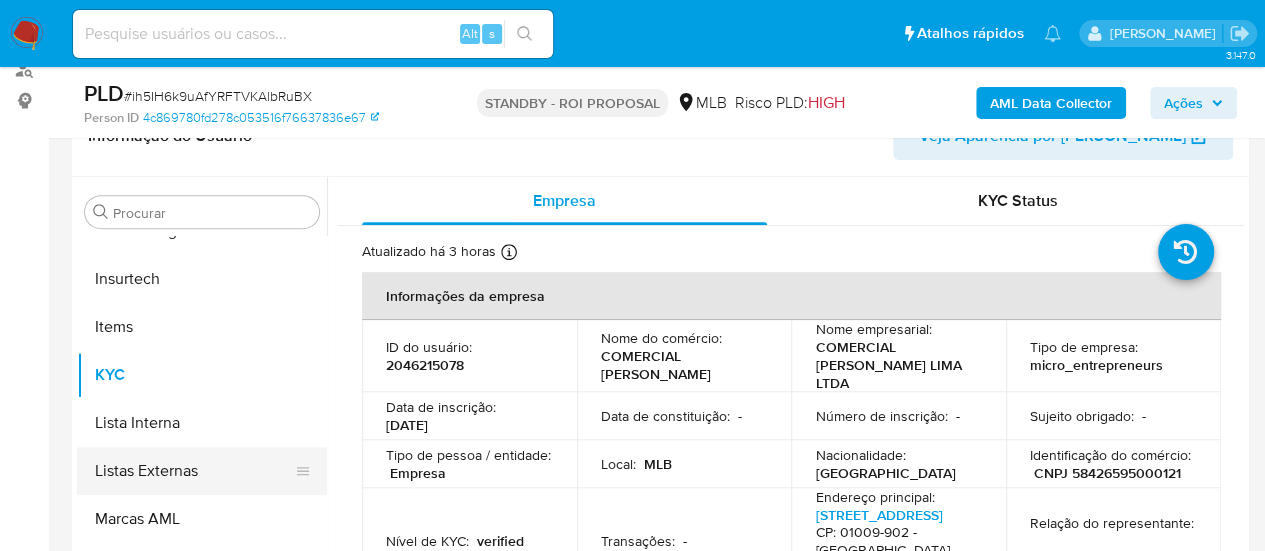 scroll, scrollTop: 300, scrollLeft: 0, axis: vertical 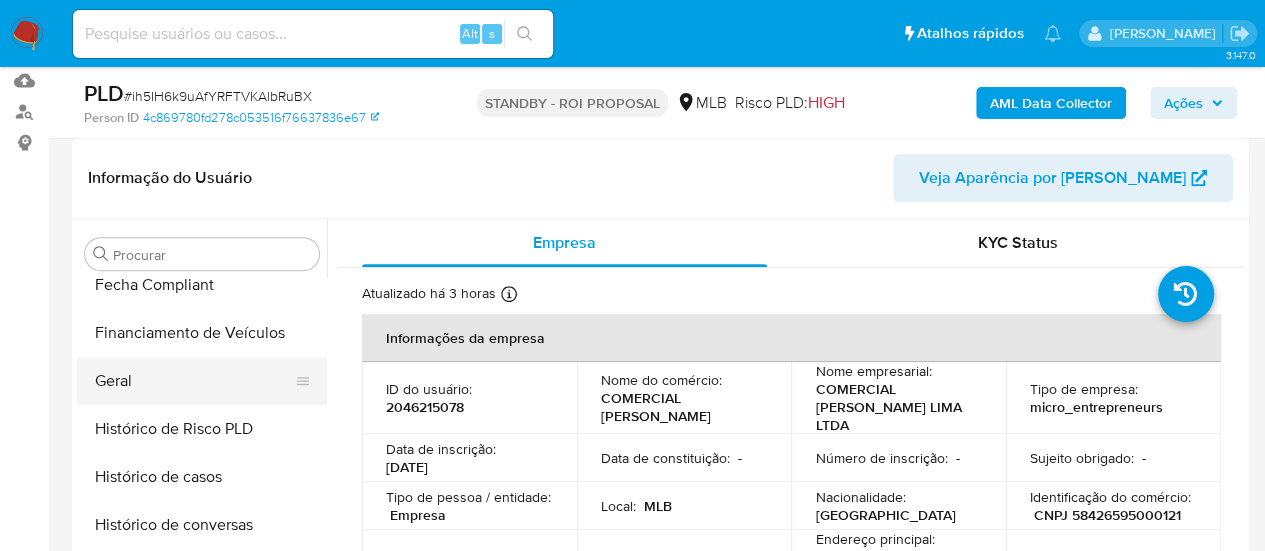 click on "Geral" at bounding box center [194, 381] 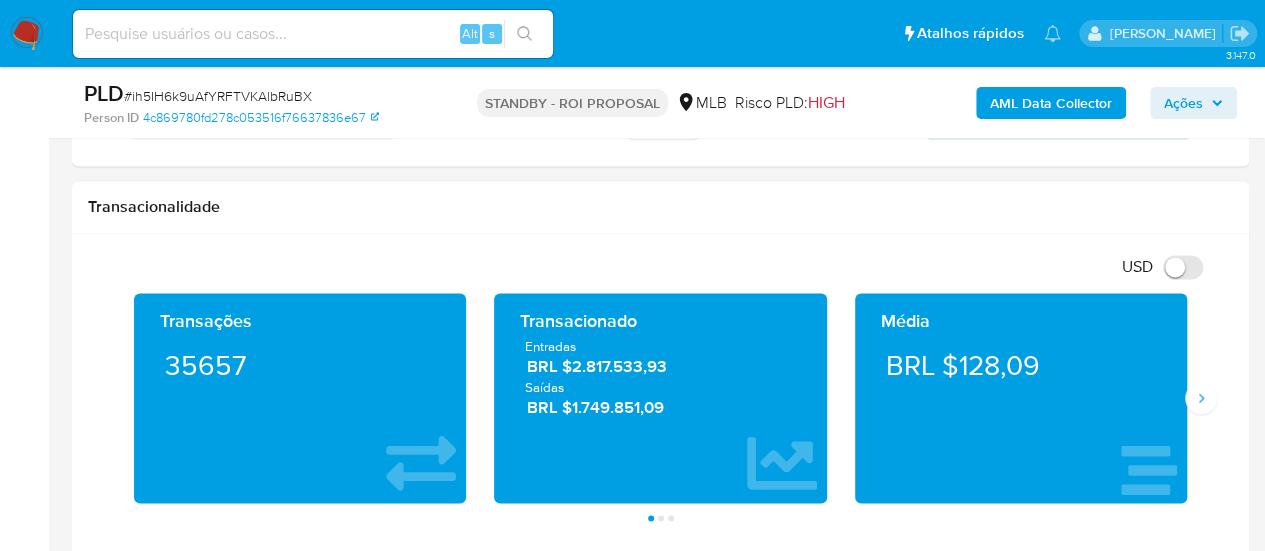 scroll, scrollTop: 1300, scrollLeft: 0, axis: vertical 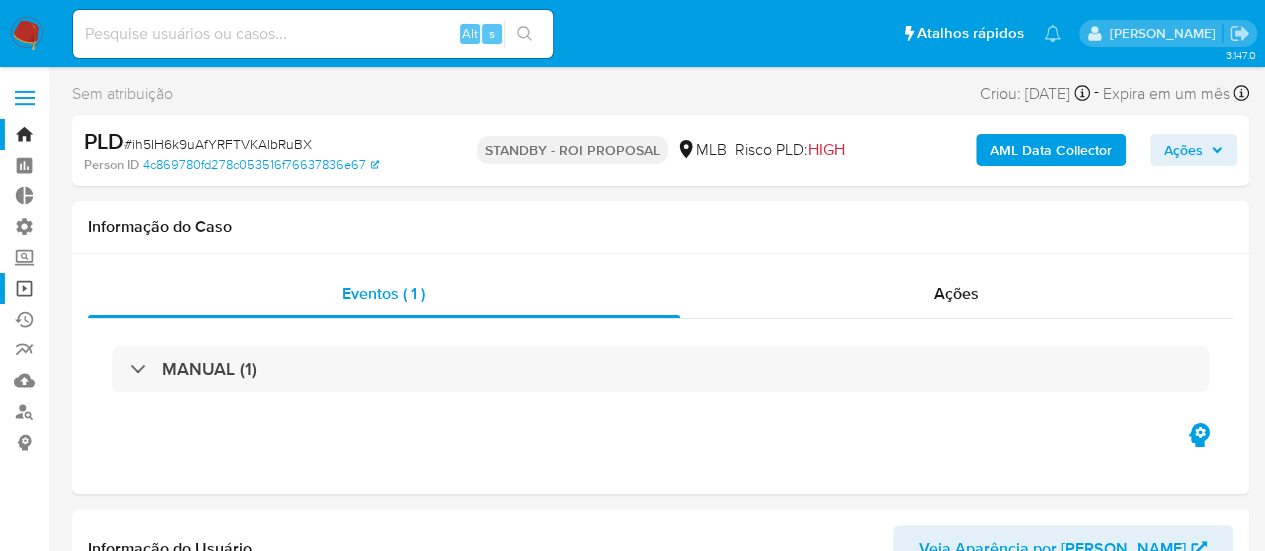 click on "Operações em massa" at bounding box center [119, 288] 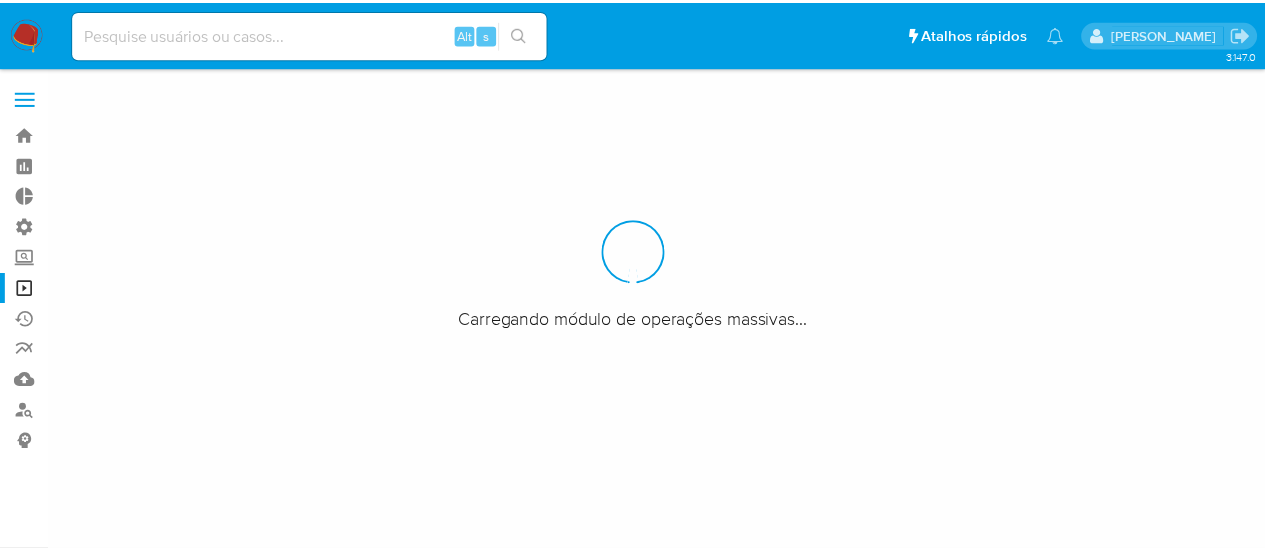 scroll, scrollTop: 0, scrollLeft: 0, axis: both 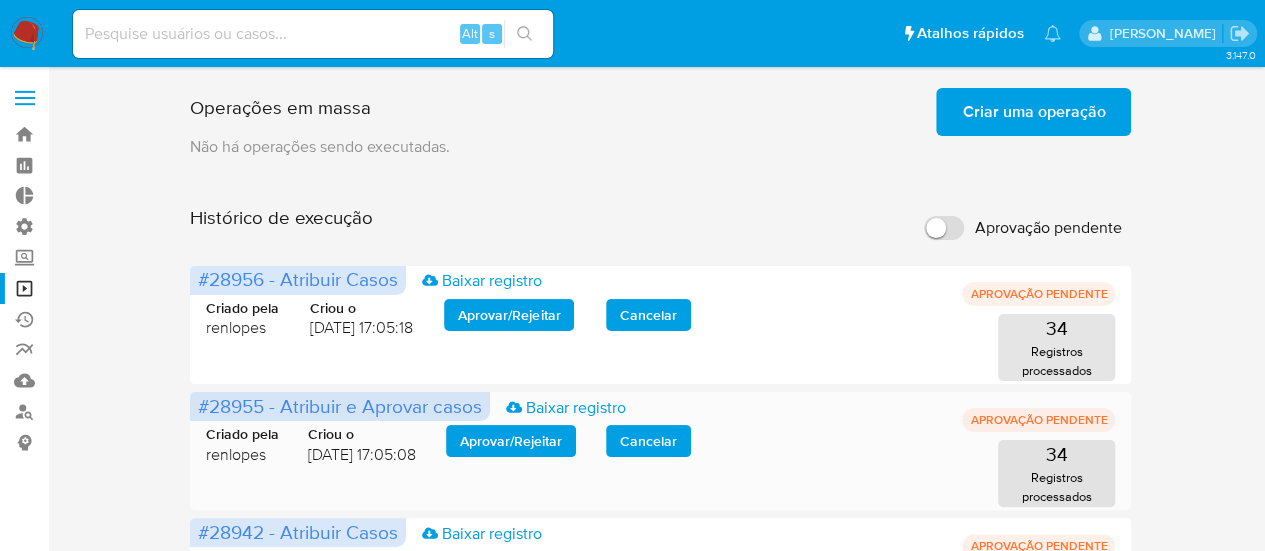 click on "Aprovar  /  Rejeitar" at bounding box center (511, 441) 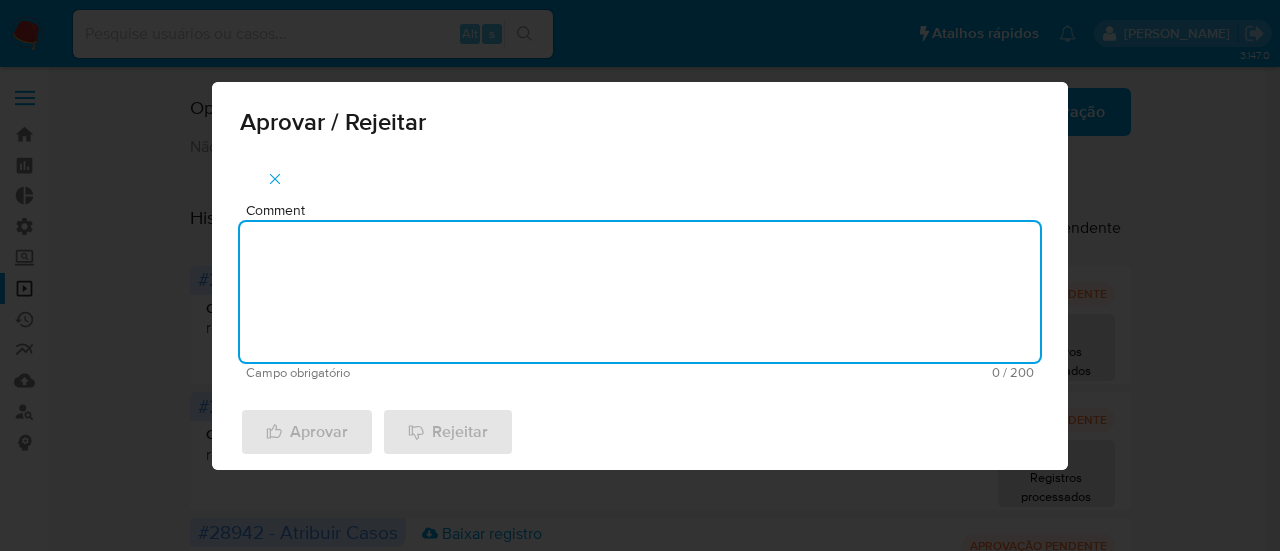 click on "Comment" at bounding box center (640, 292) 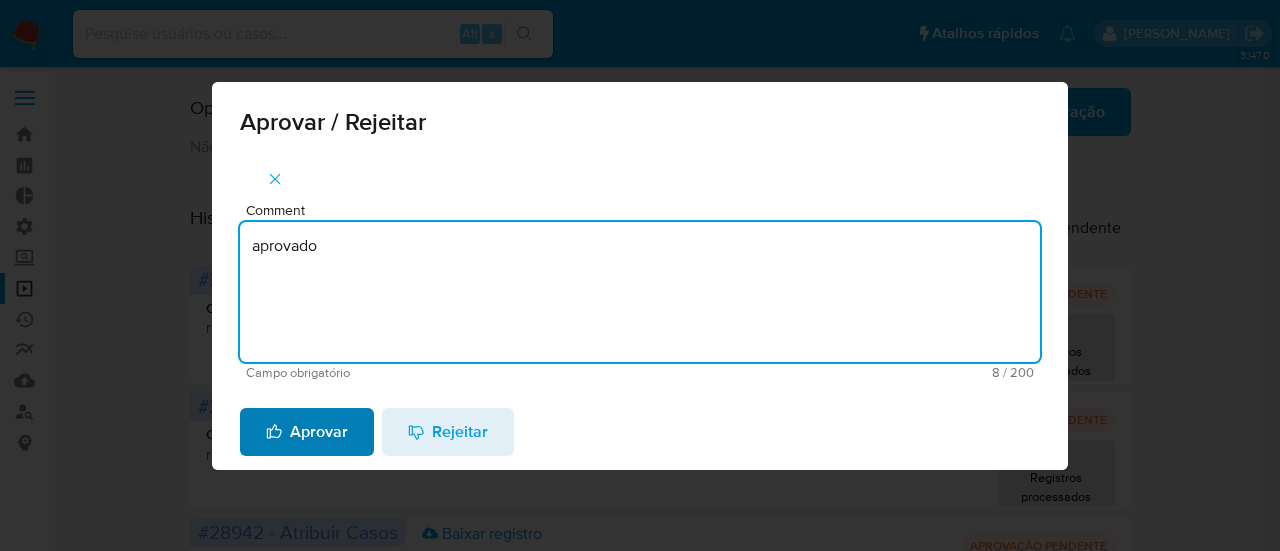 type on "aprovado" 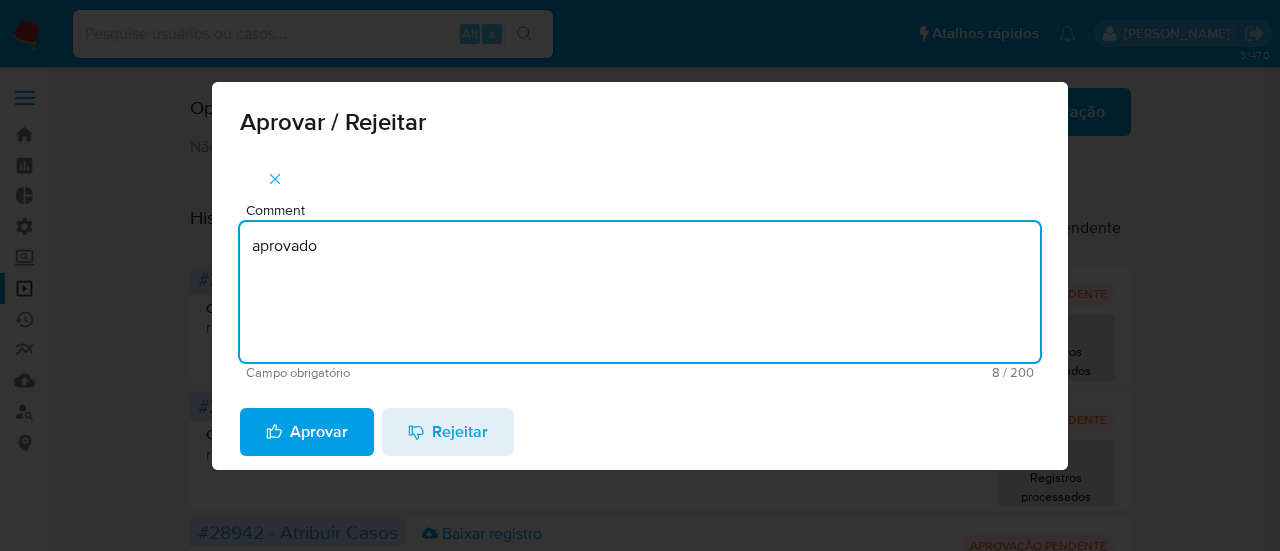 click on "Aprovar" at bounding box center (307, 432) 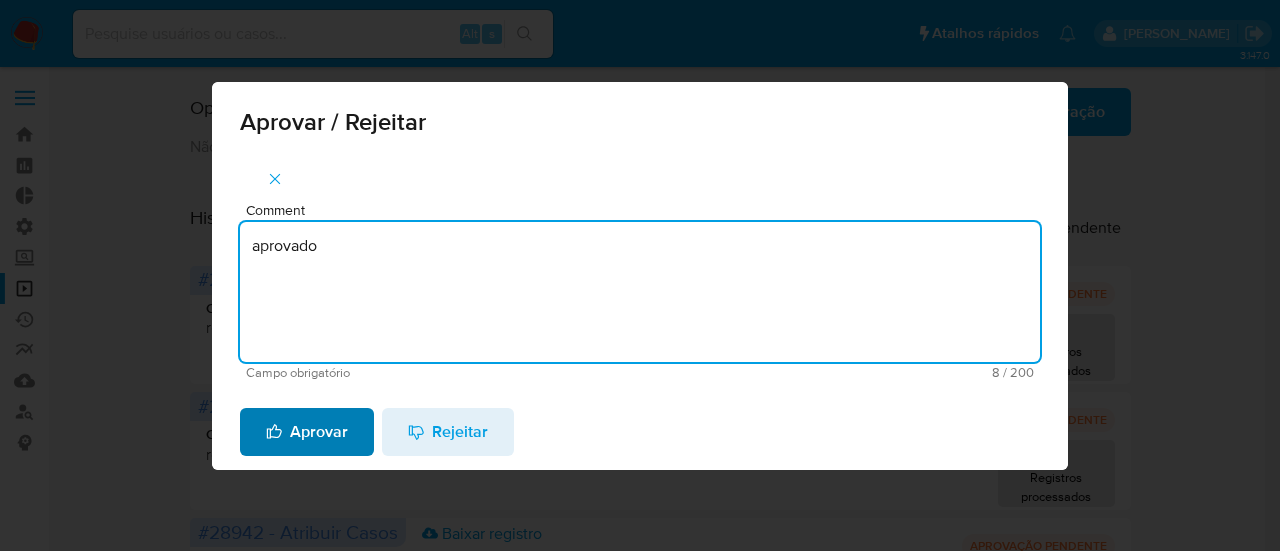 type 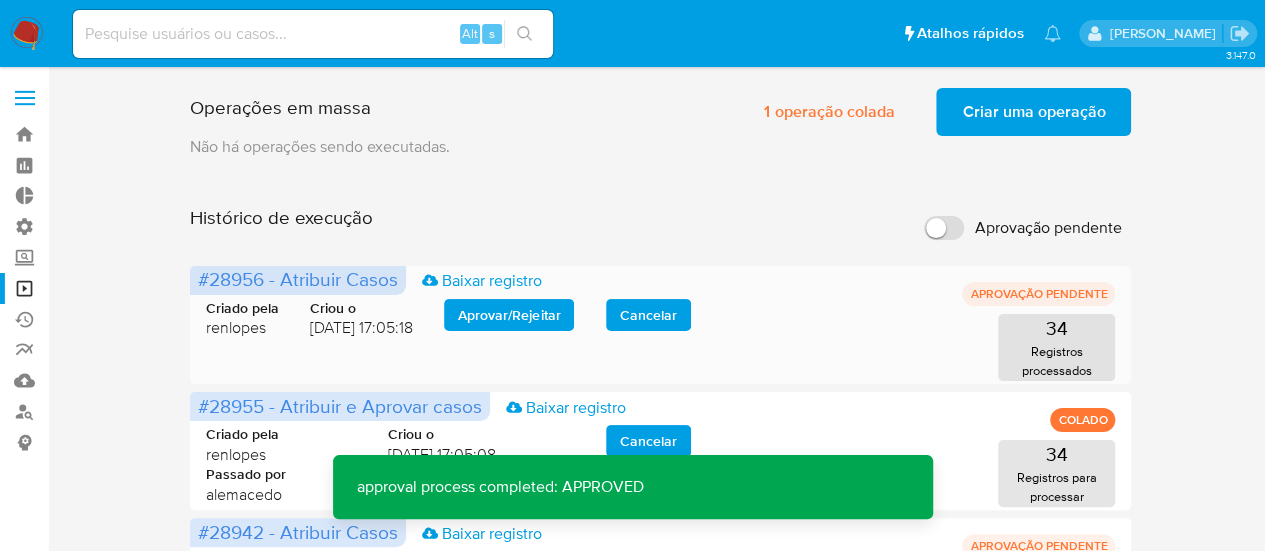 click on "Aprovar  /  Rejeitar" at bounding box center [509, 315] 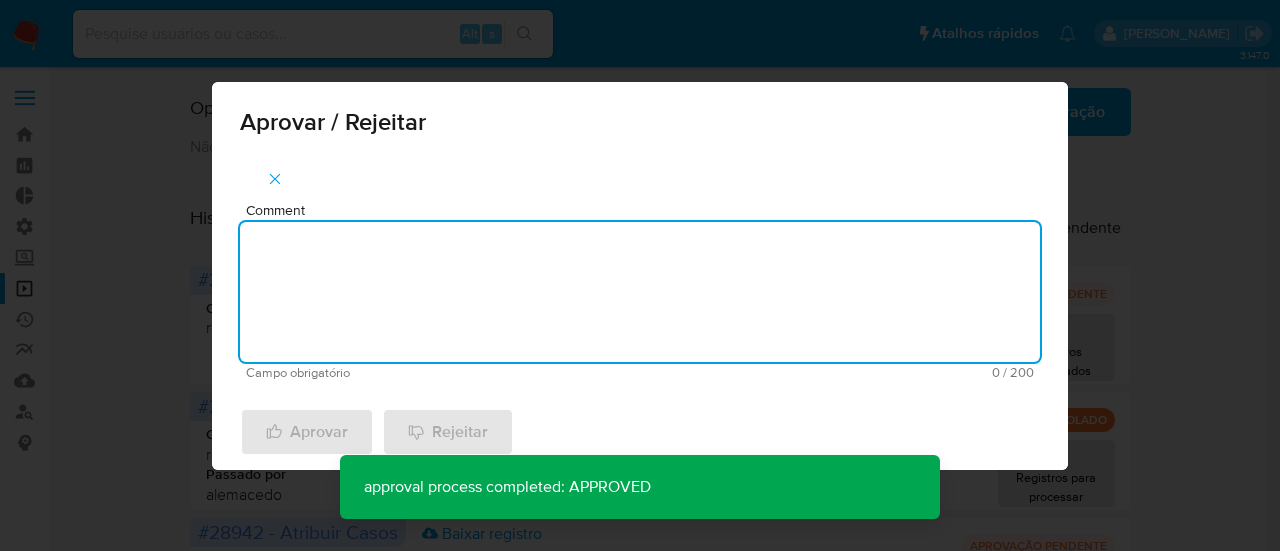 click on "Comment" at bounding box center [640, 292] 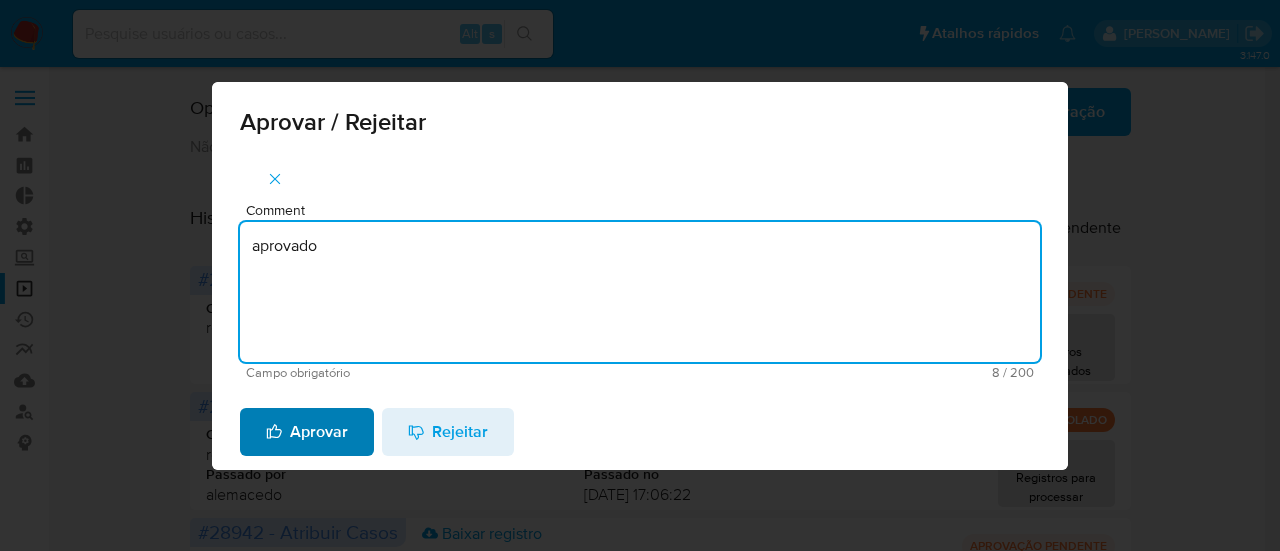 type on "aprovado" 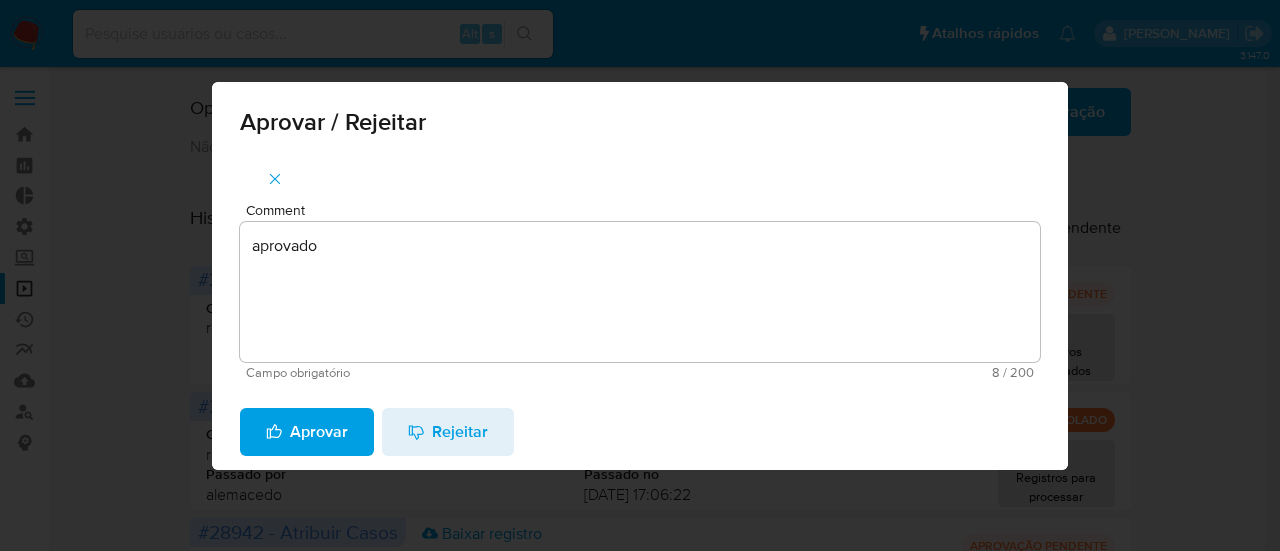 click on "Aprovar" at bounding box center [307, 432] 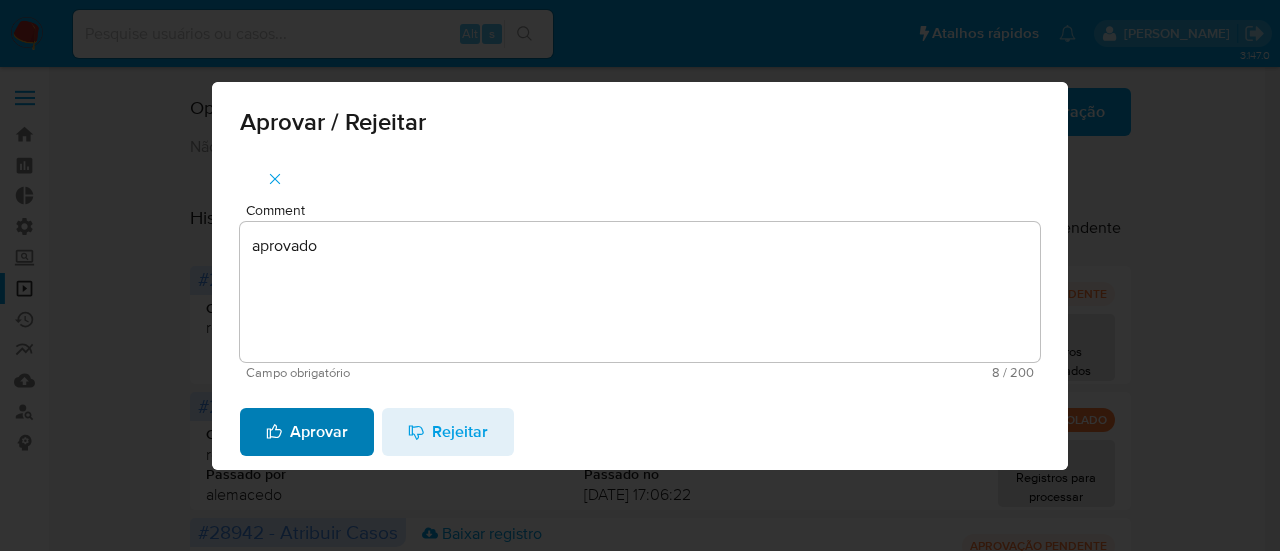 type 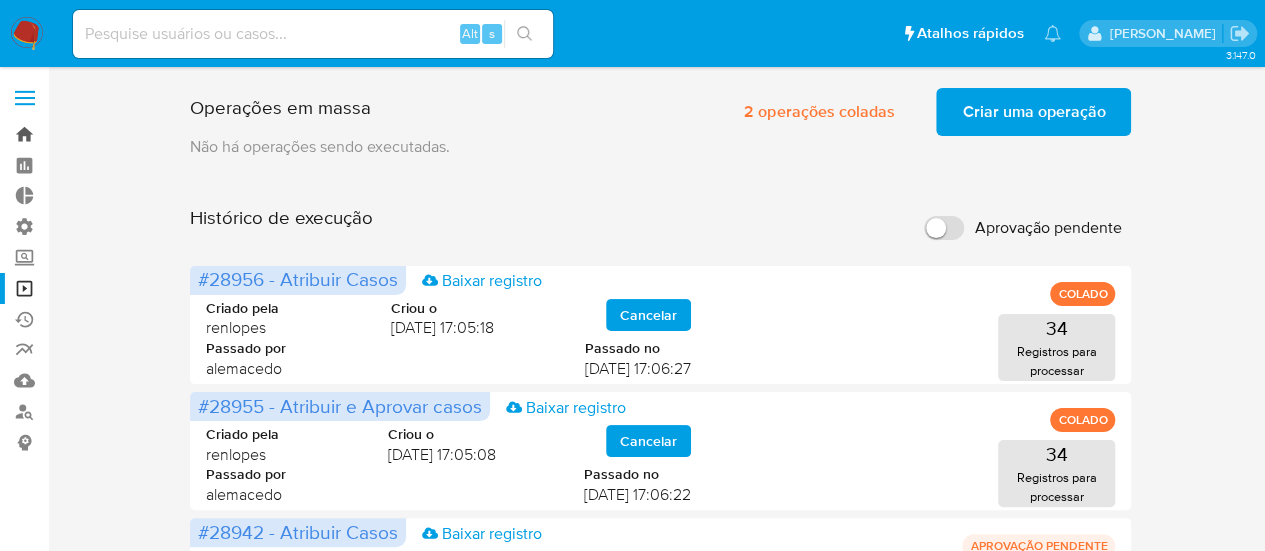 click on "Bandeja" at bounding box center (119, 134) 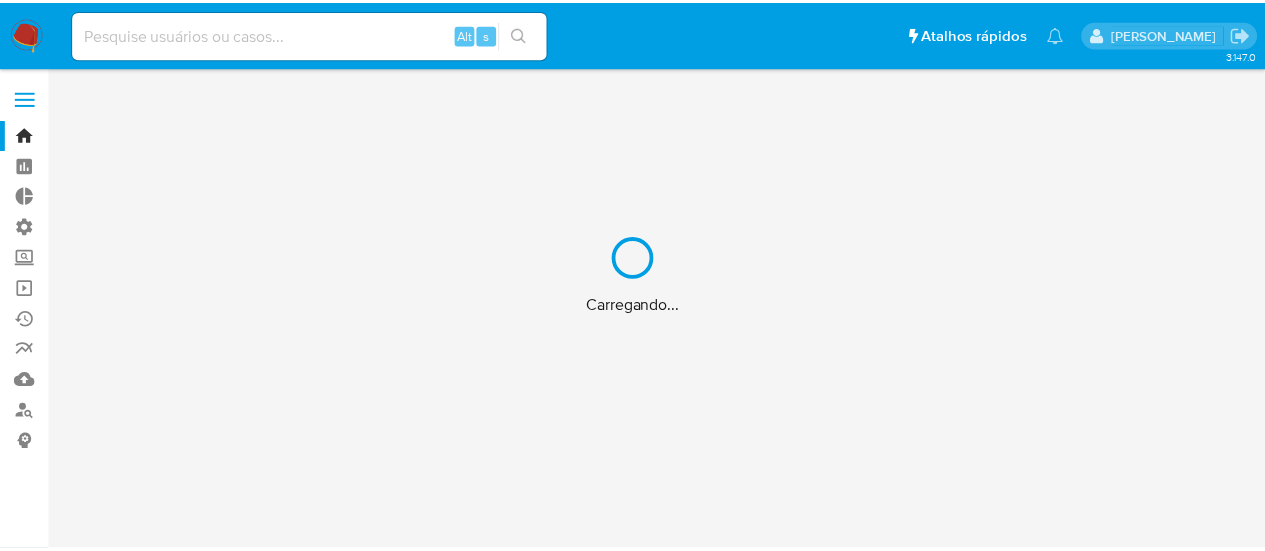 scroll, scrollTop: 0, scrollLeft: 0, axis: both 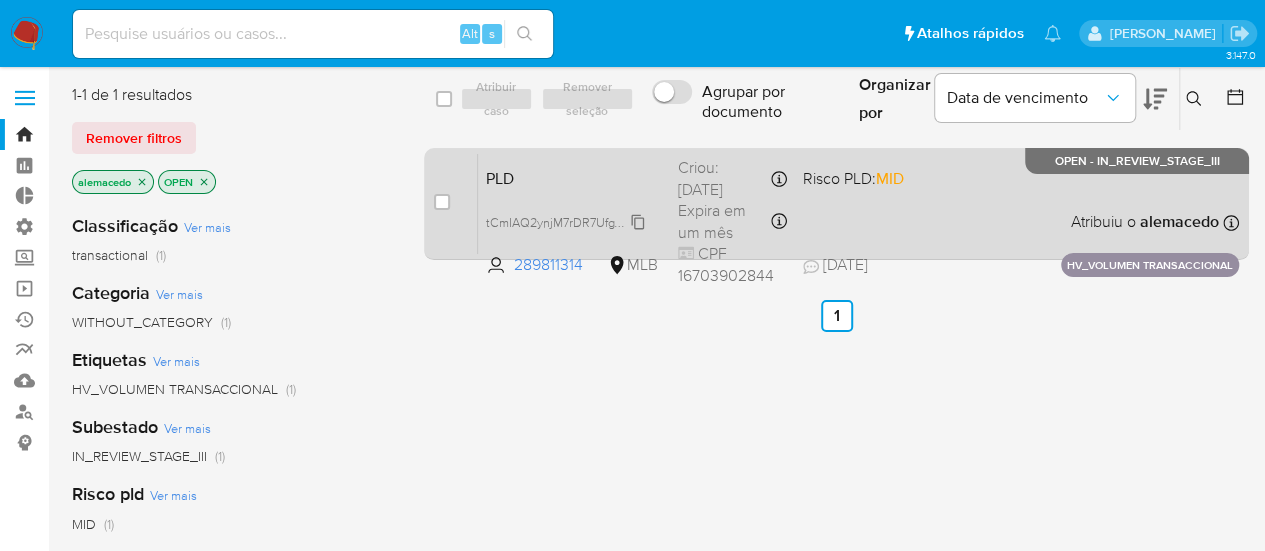 click on "tCmIAQ2ynjM7rDR7UfgT97cW" at bounding box center (568, 221) 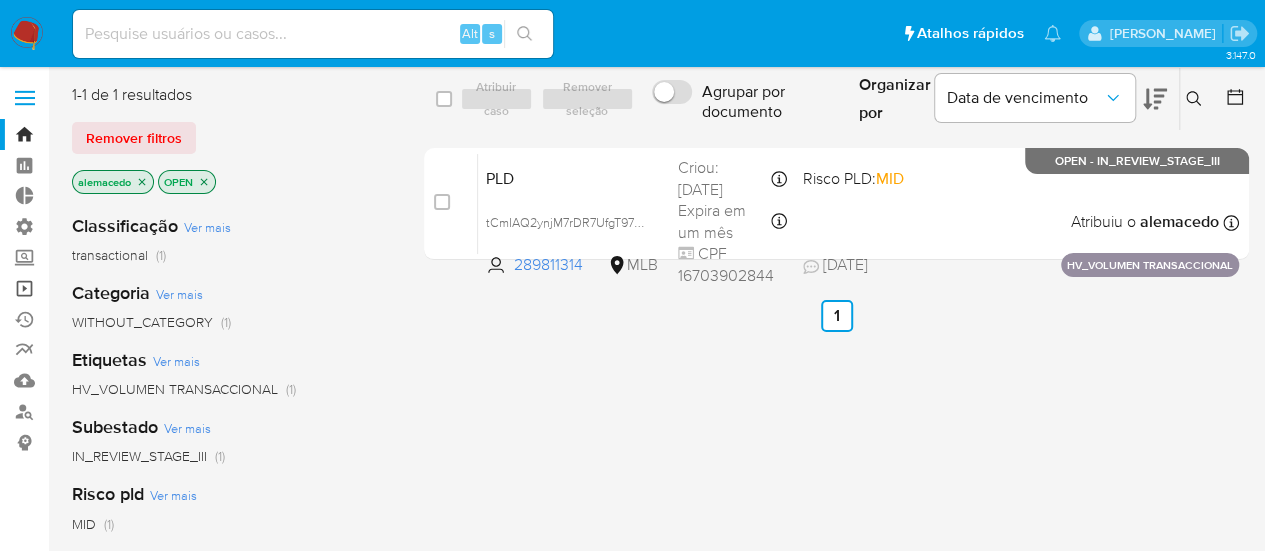 click on "Operações em massa" at bounding box center [119, 288] 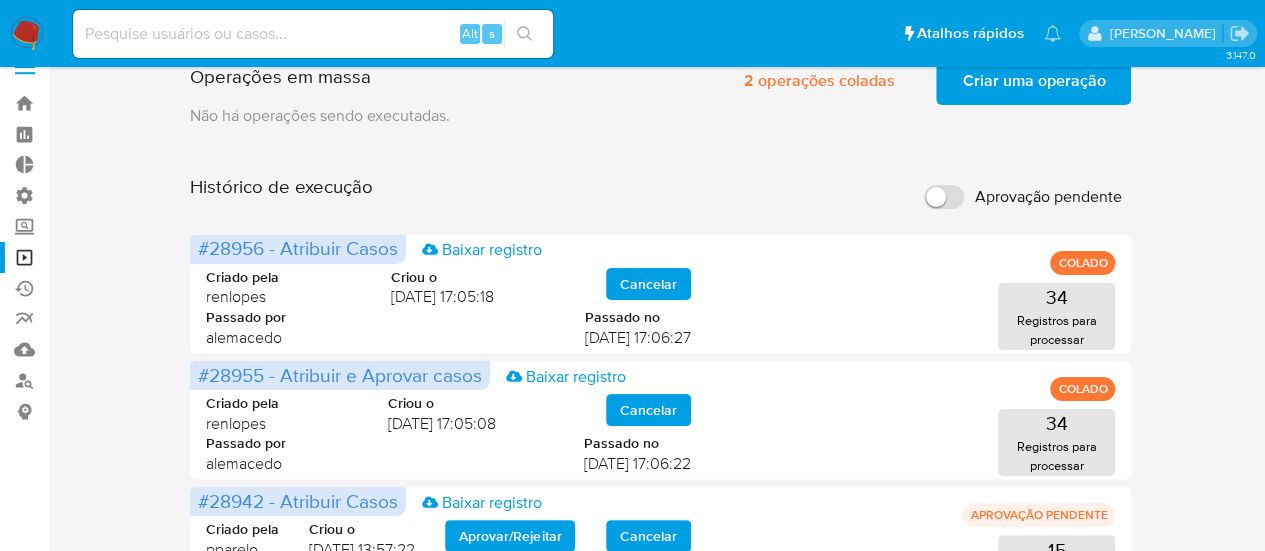 scroll, scrollTop: 0, scrollLeft: 0, axis: both 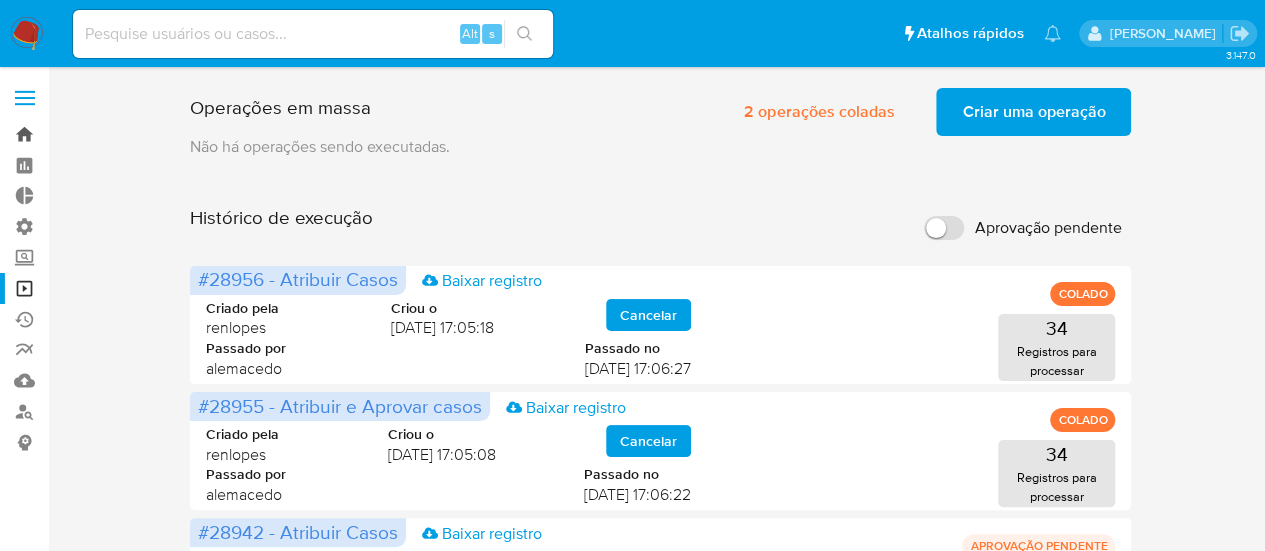 click on "Bandeja" at bounding box center [119, 134] 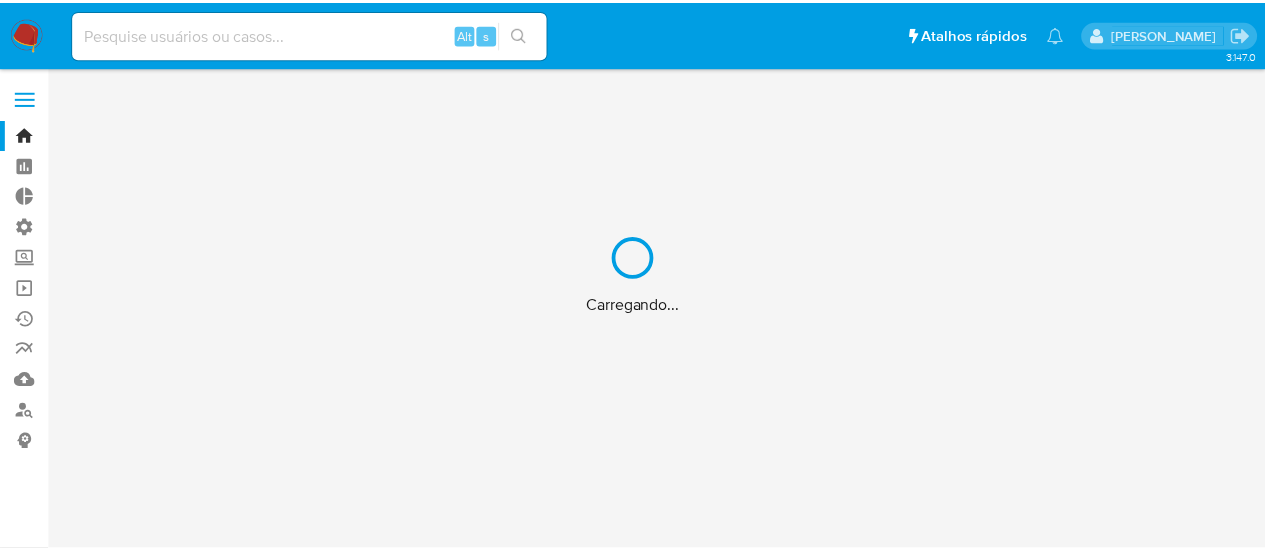 scroll, scrollTop: 0, scrollLeft: 0, axis: both 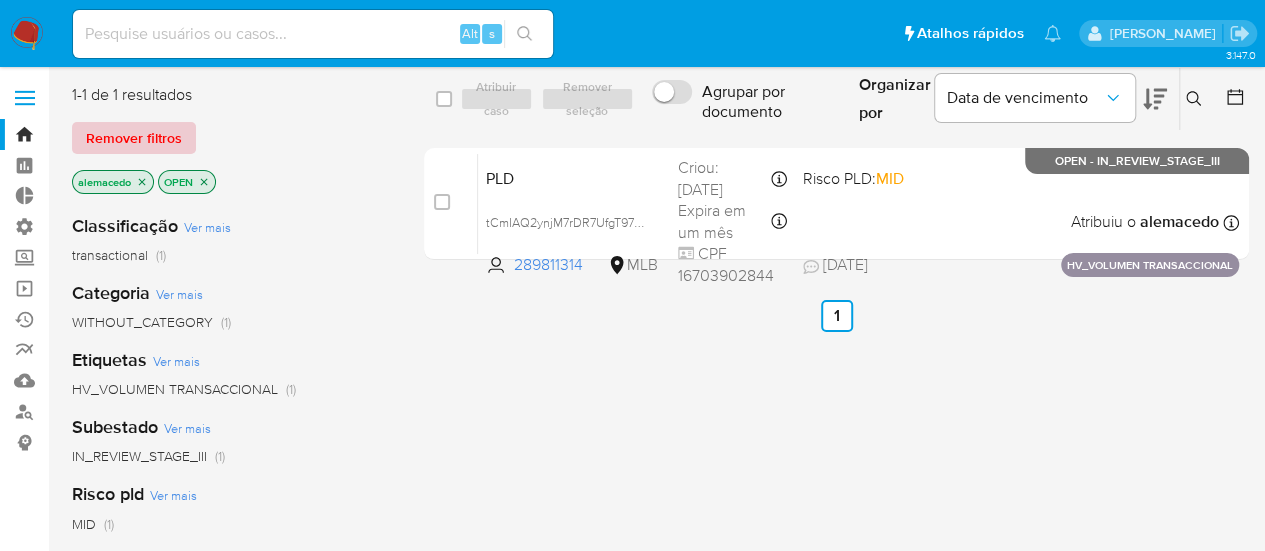 click on "Remover filtros" at bounding box center [134, 138] 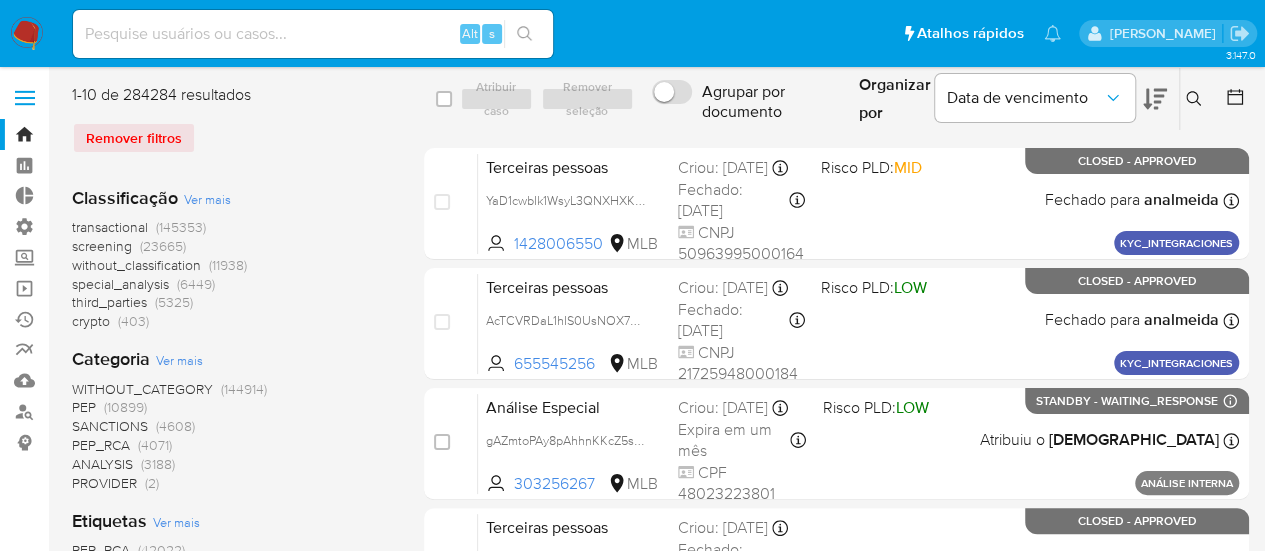 click 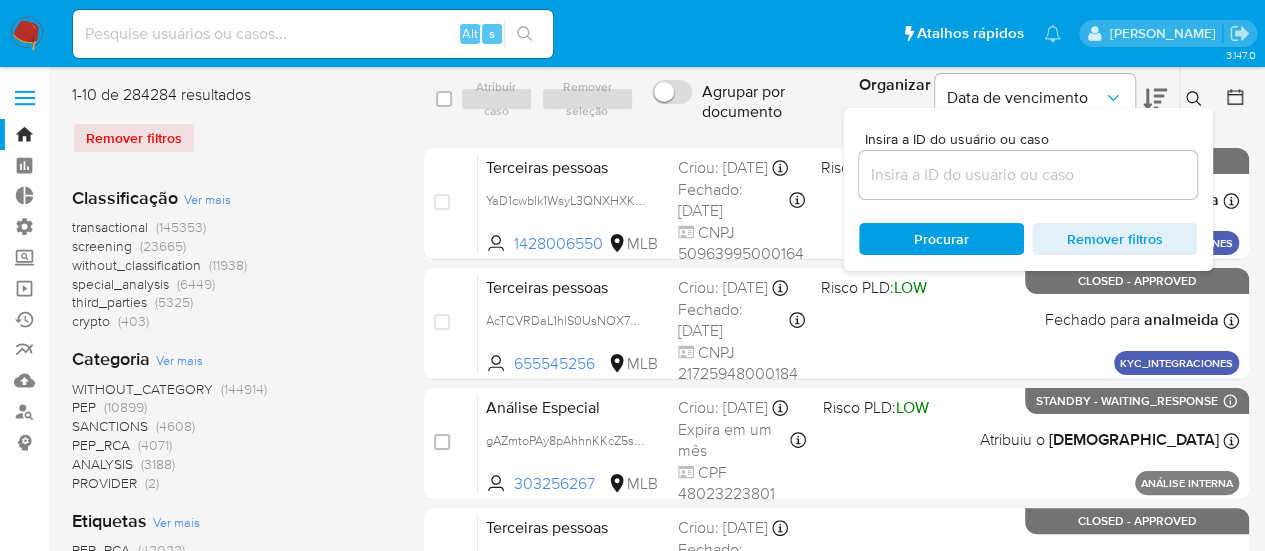 click at bounding box center (1028, 175) 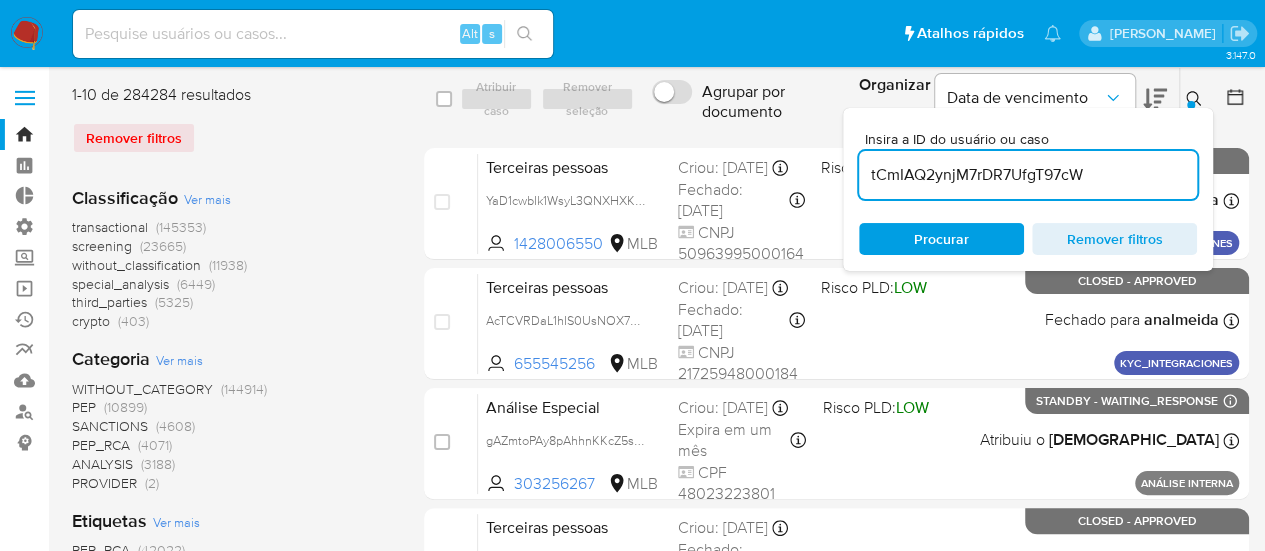 type on "tCmIAQ2ynjM7rDR7UfgT97cW" 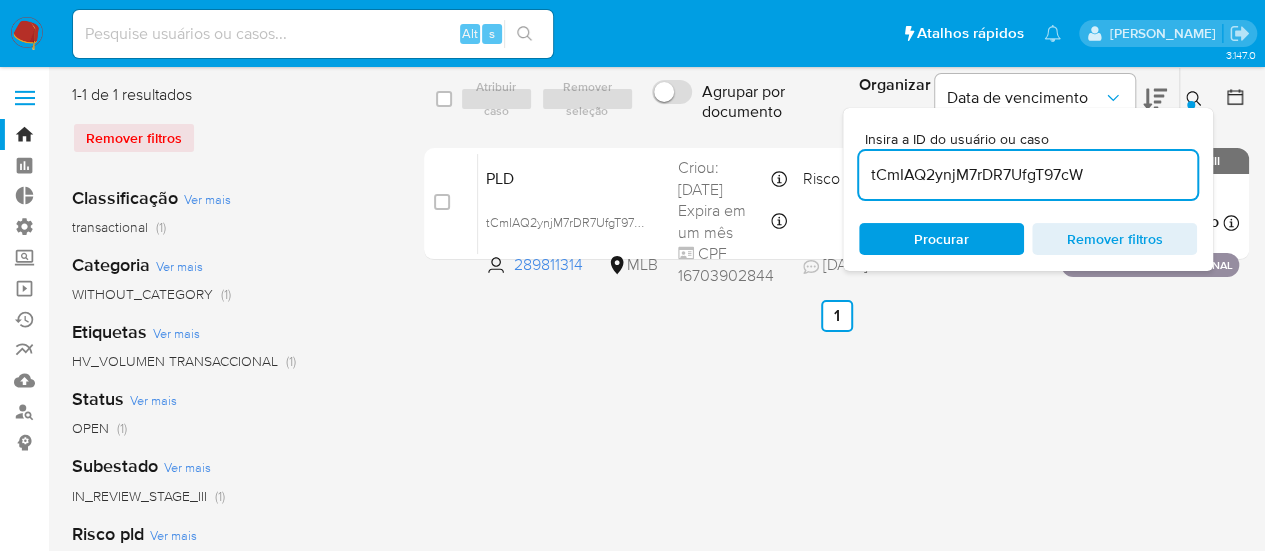 click 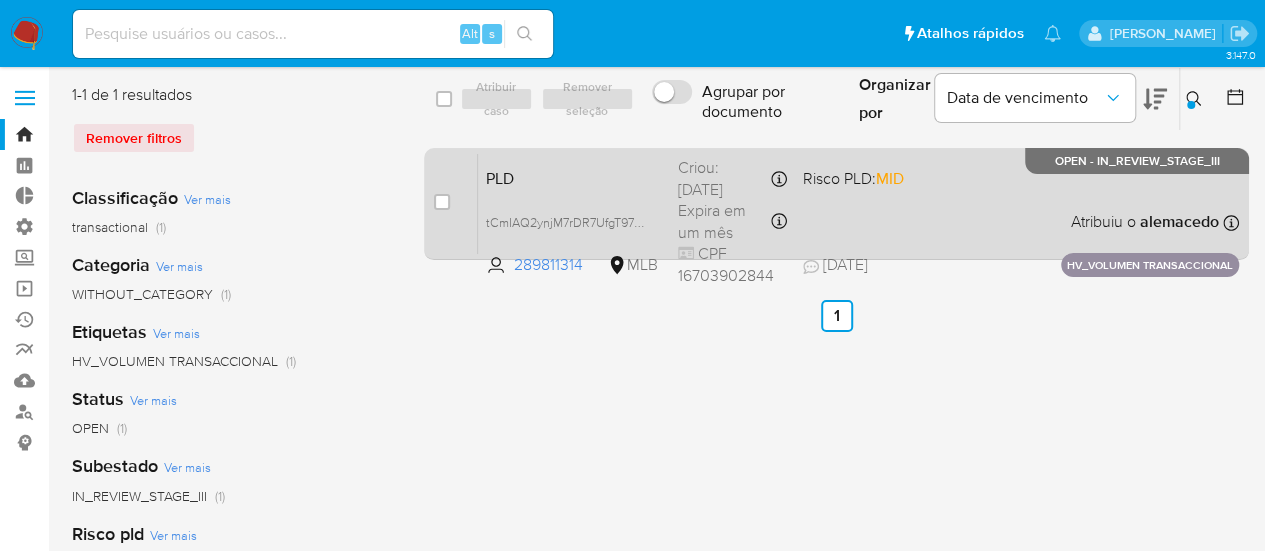 click on "PLD tCmIAQ2ynjM7rDR7UfgT97cW 289811314 MLB Risco PLD:  MID Criou: 15/07/2025   Criou: 15/07/2025 08:57:48 Expira em um mês   Expira em 29/08/2025 08:57:49 CPF   16703902844 21/07/2025   21/07/2025 20:07 Atribuiu o   alemacedo   Asignado el: 15/07/2025 08:57:48 HV_VOLUMEN TRANSACCIONAL OPEN - IN_REVIEW_STAGE_III" at bounding box center (858, 203) 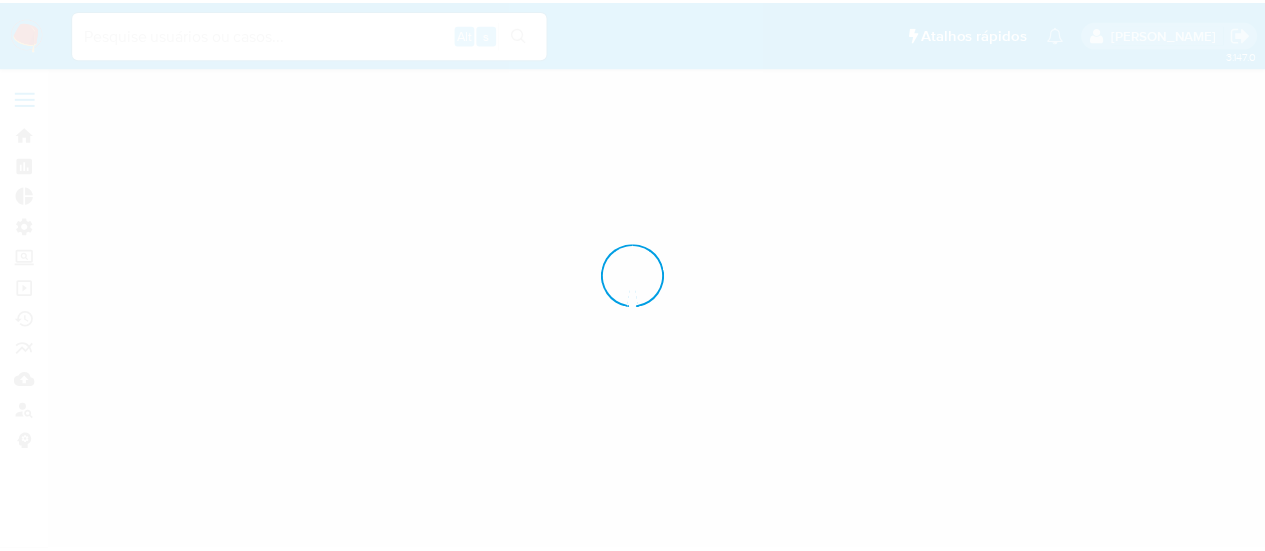 scroll, scrollTop: 0, scrollLeft: 0, axis: both 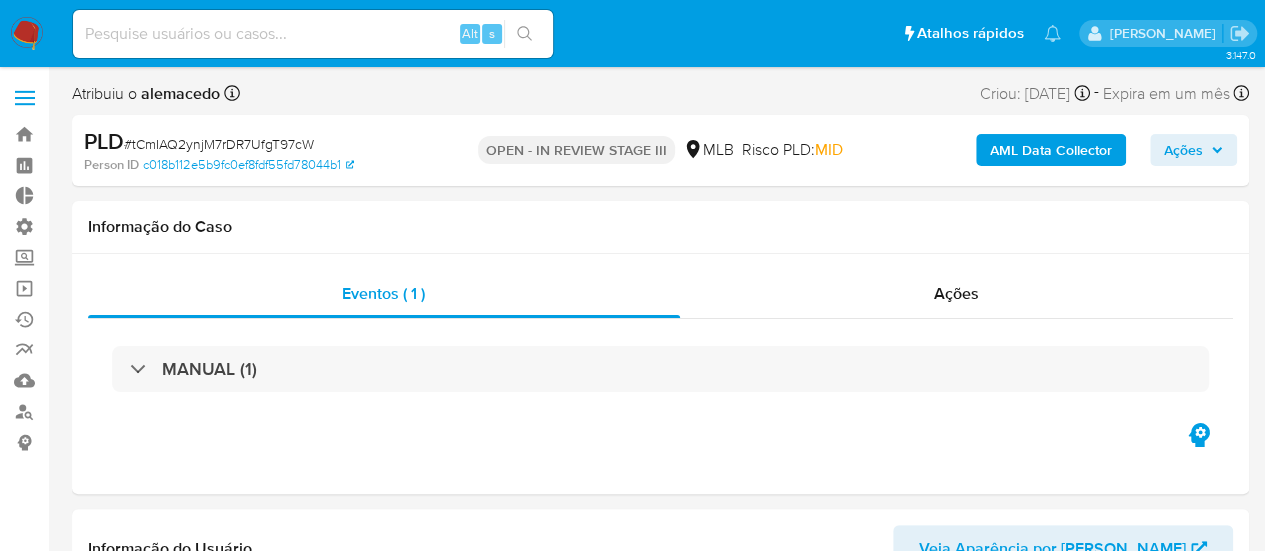 select on "10" 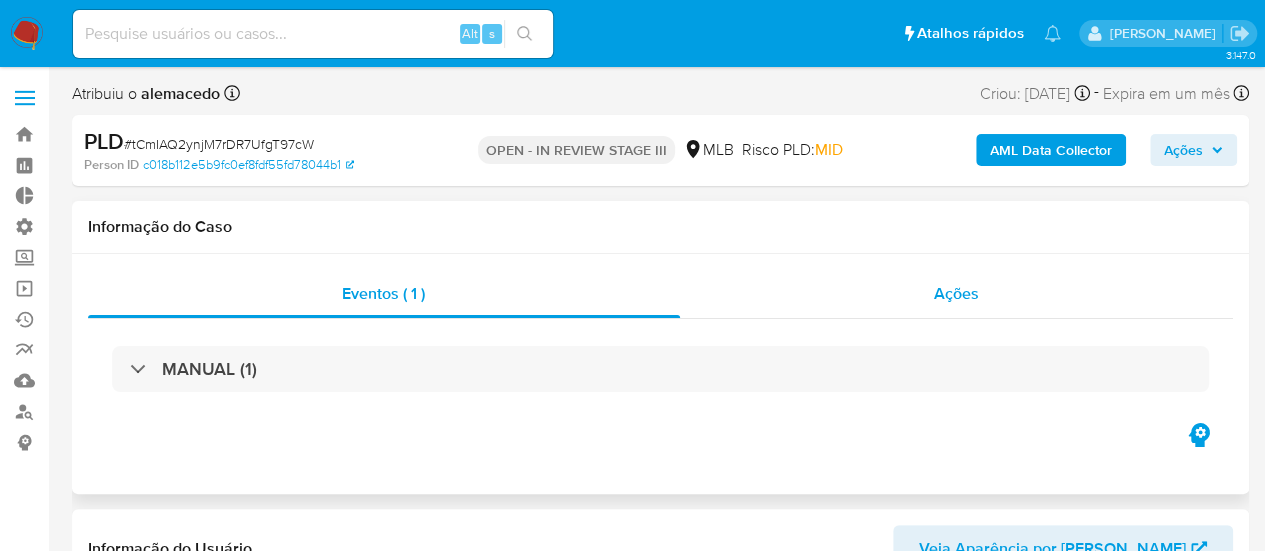 click on "Ações" at bounding box center (957, 294) 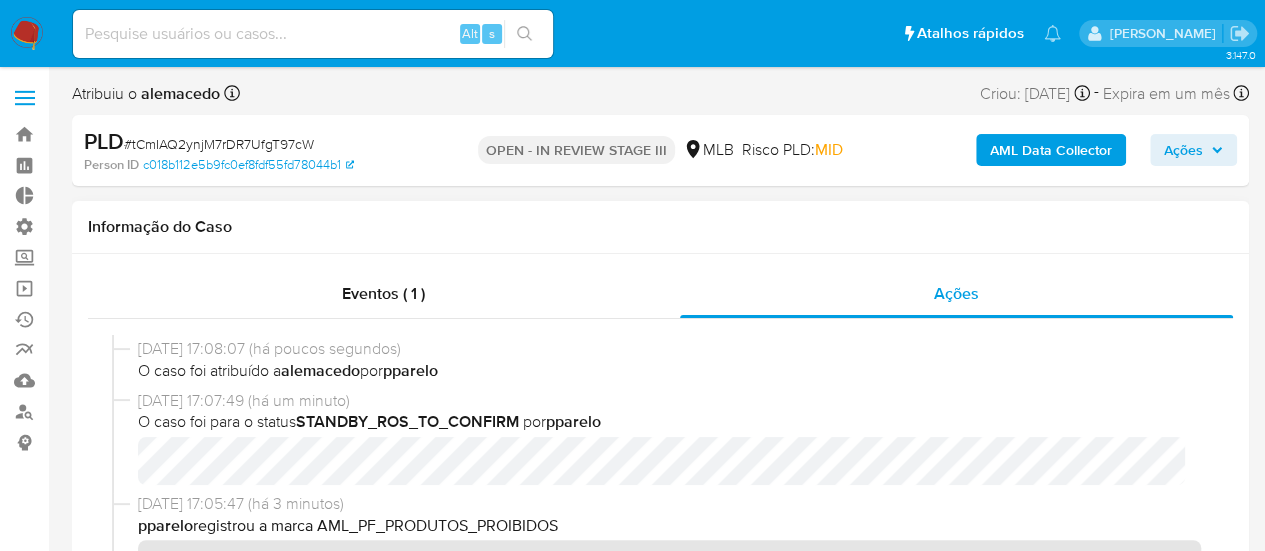 scroll, scrollTop: 200, scrollLeft: 0, axis: vertical 